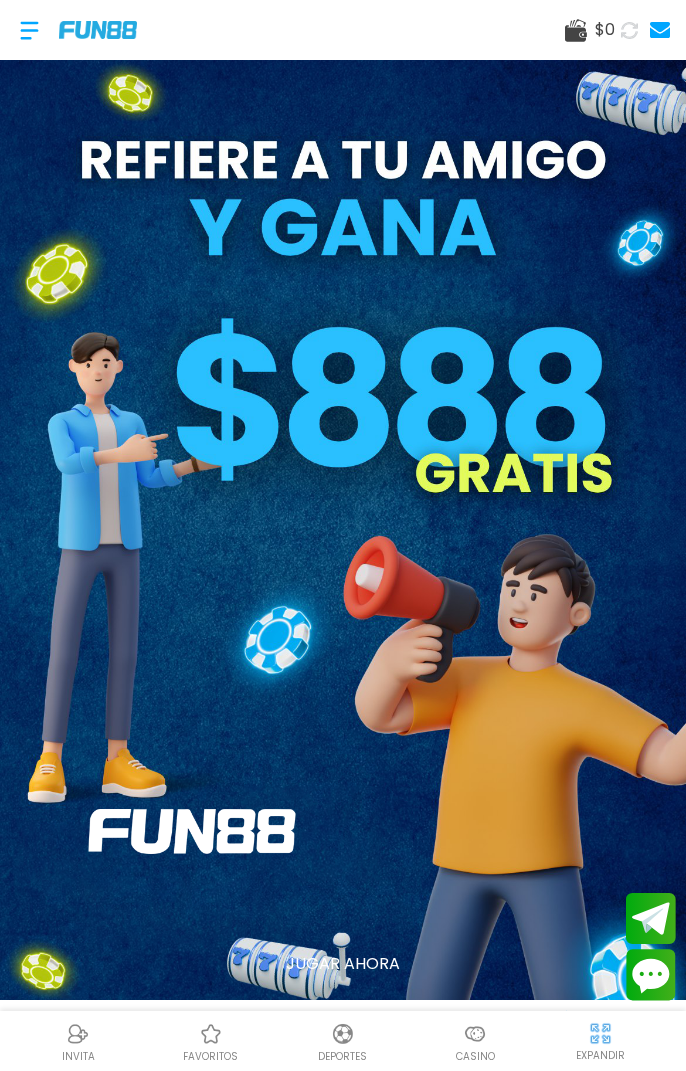 scroll, scrollTop: 0, scrollLeft: 0, axis: both 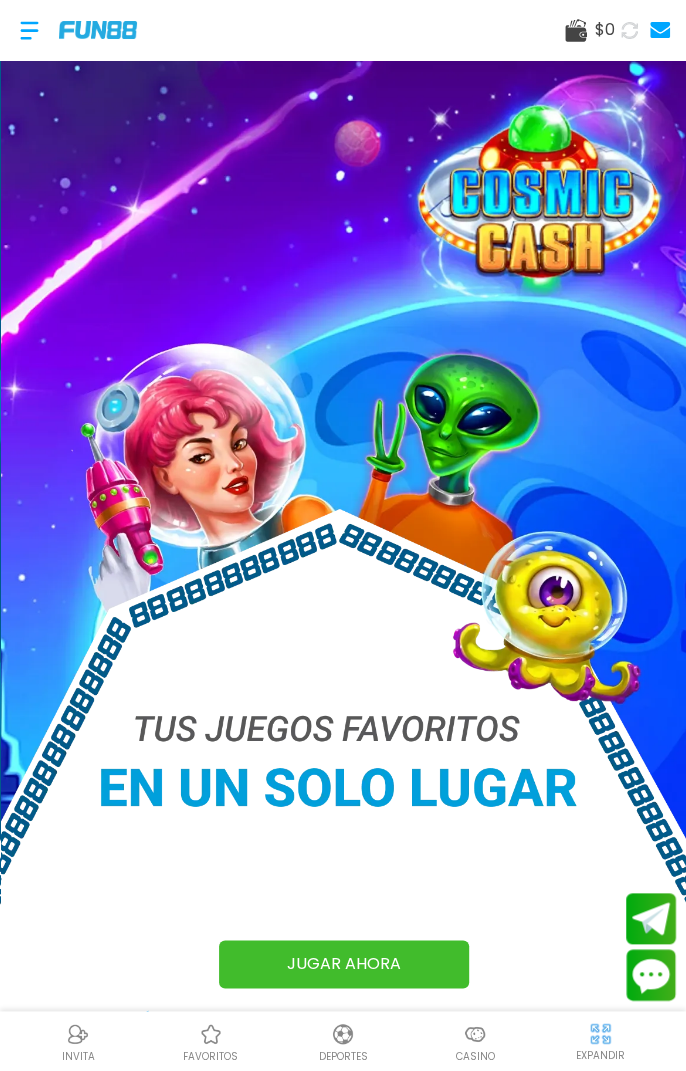 click at bounding box center (29, 30) 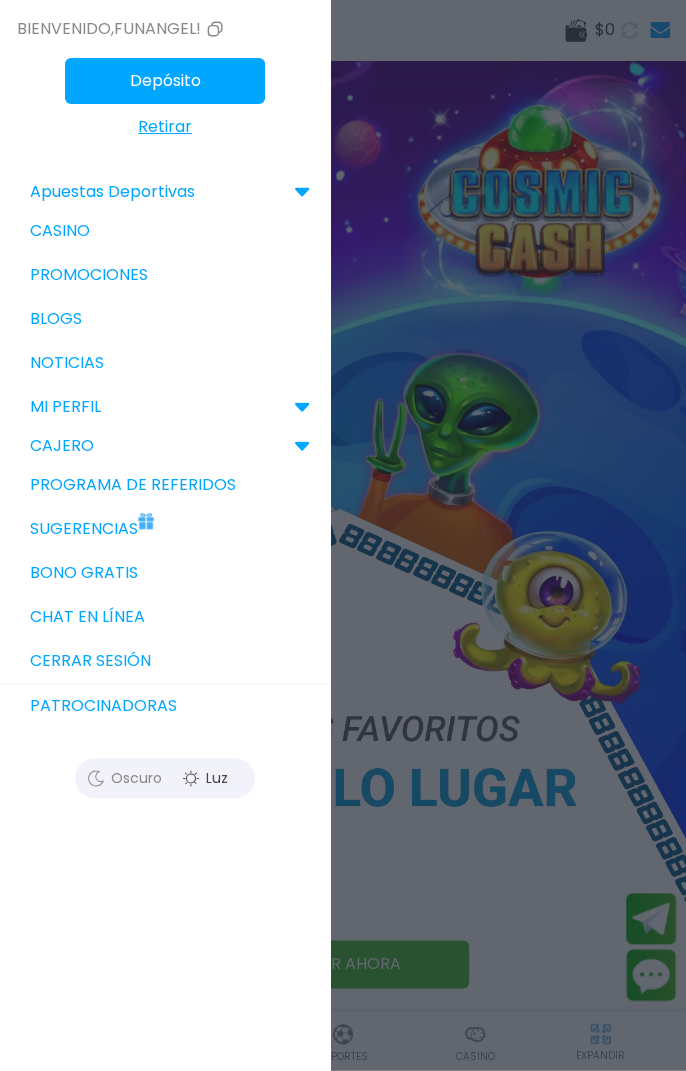 click on "Promociones" at bounding box center [165, 275] 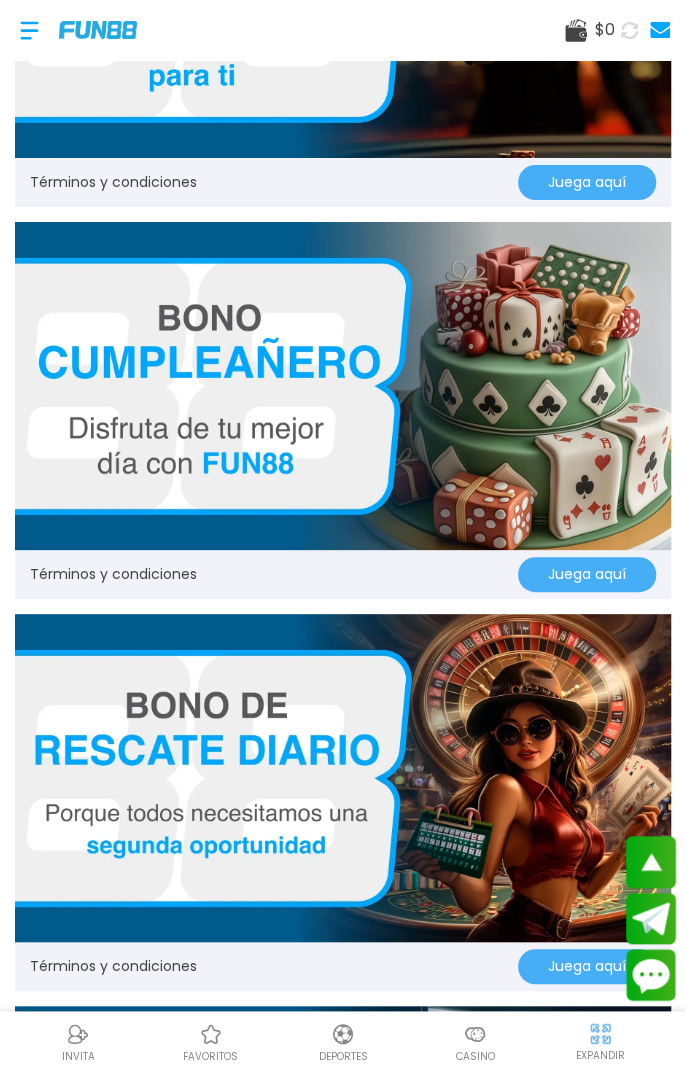 scroll, scrollTop: 2208, scrollLeft: 0, axis: vertical 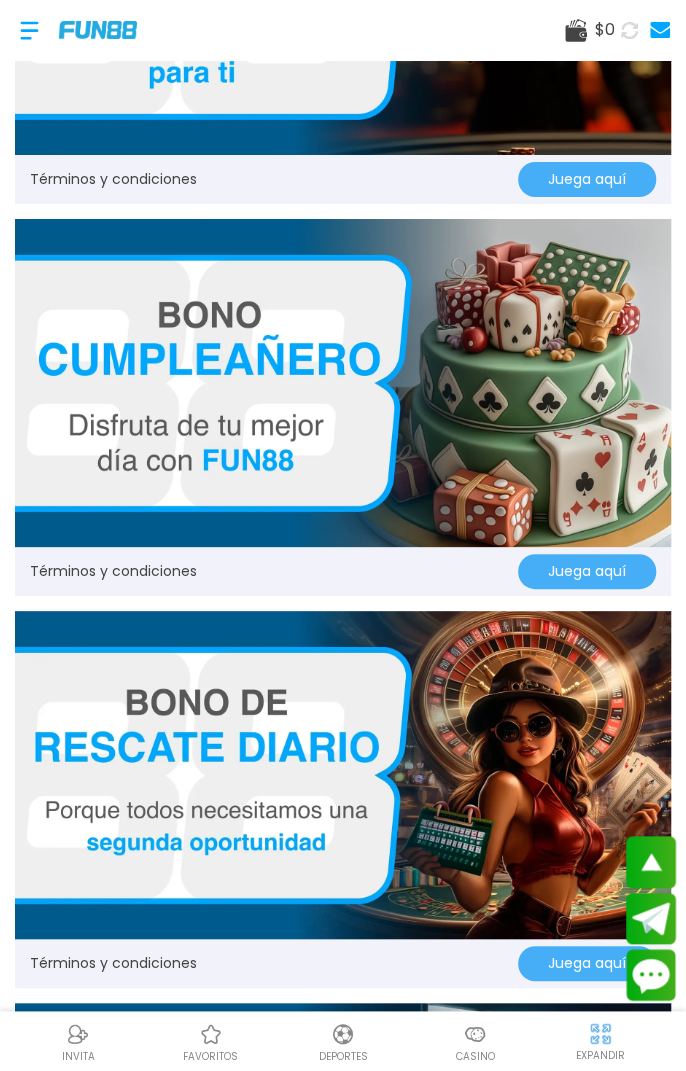 click on "Juega aquí" at bounding box center [587, 571] 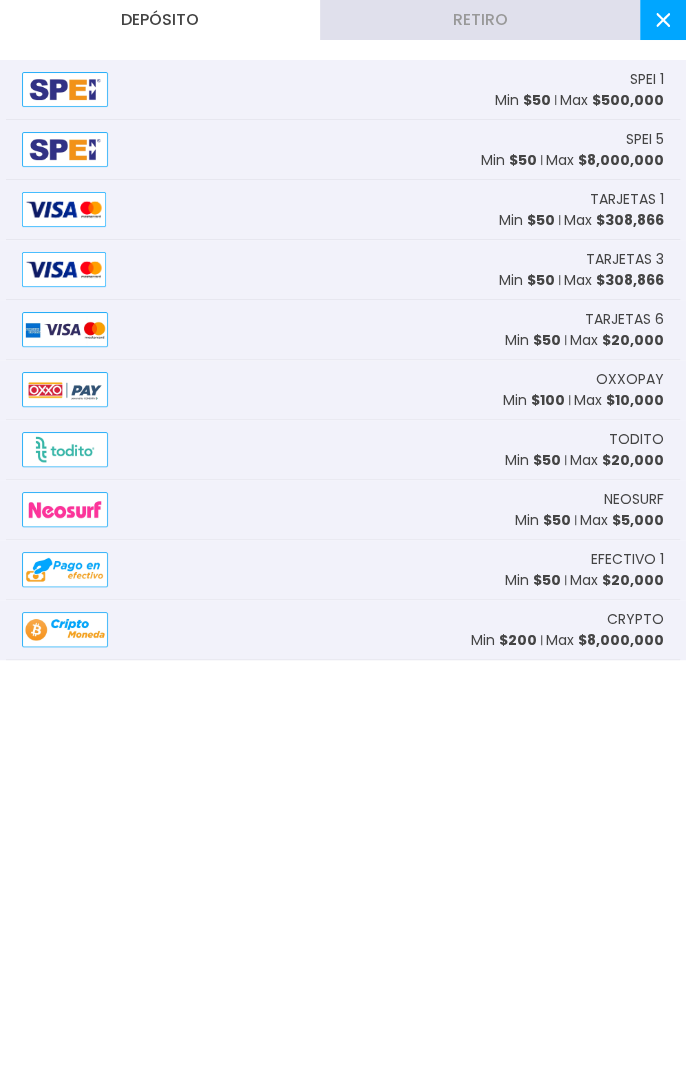 click at bounding box center (663, 20) 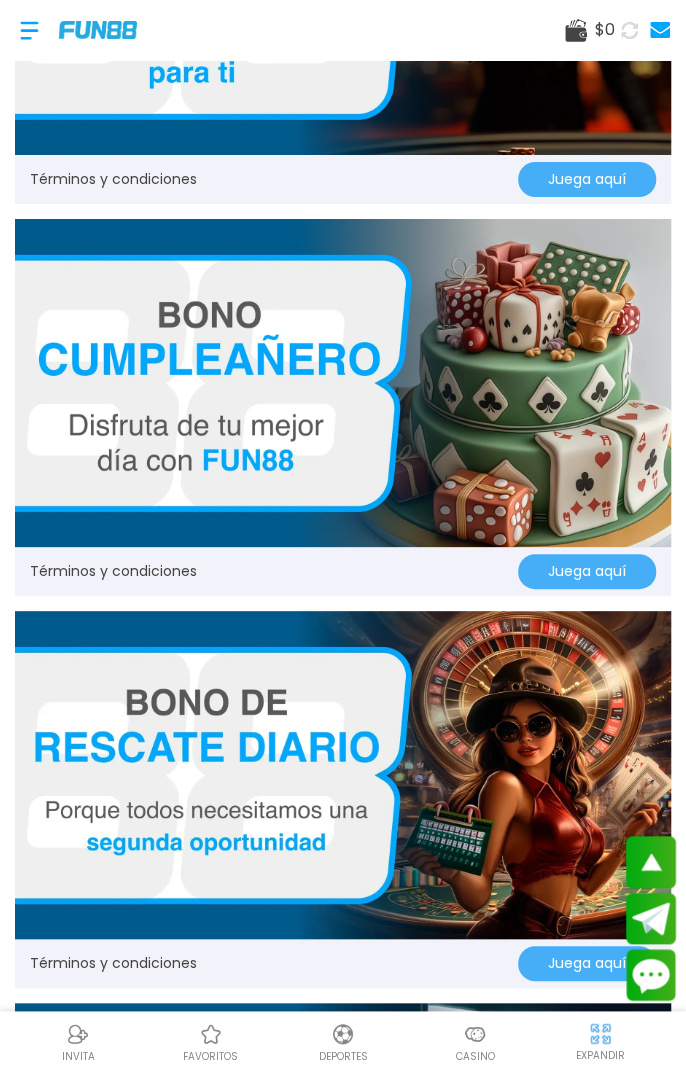 click on "Términos y condiciones" at bounding box center (113, 571) 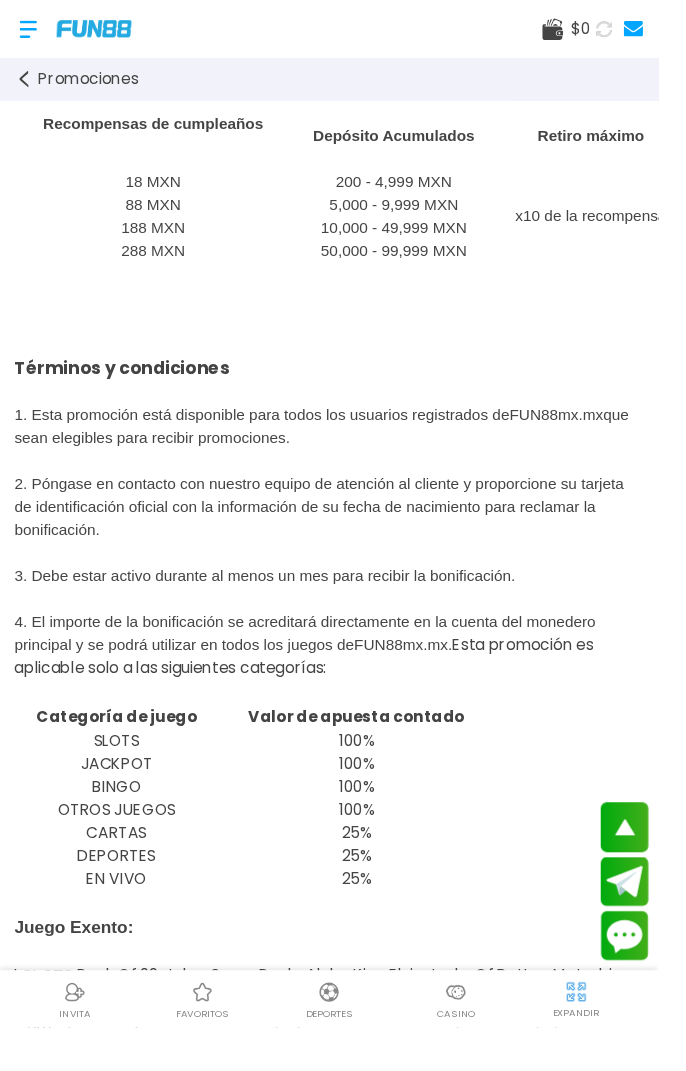 scroll, scrollTop: 0, scrollLeft: 0, axis: both 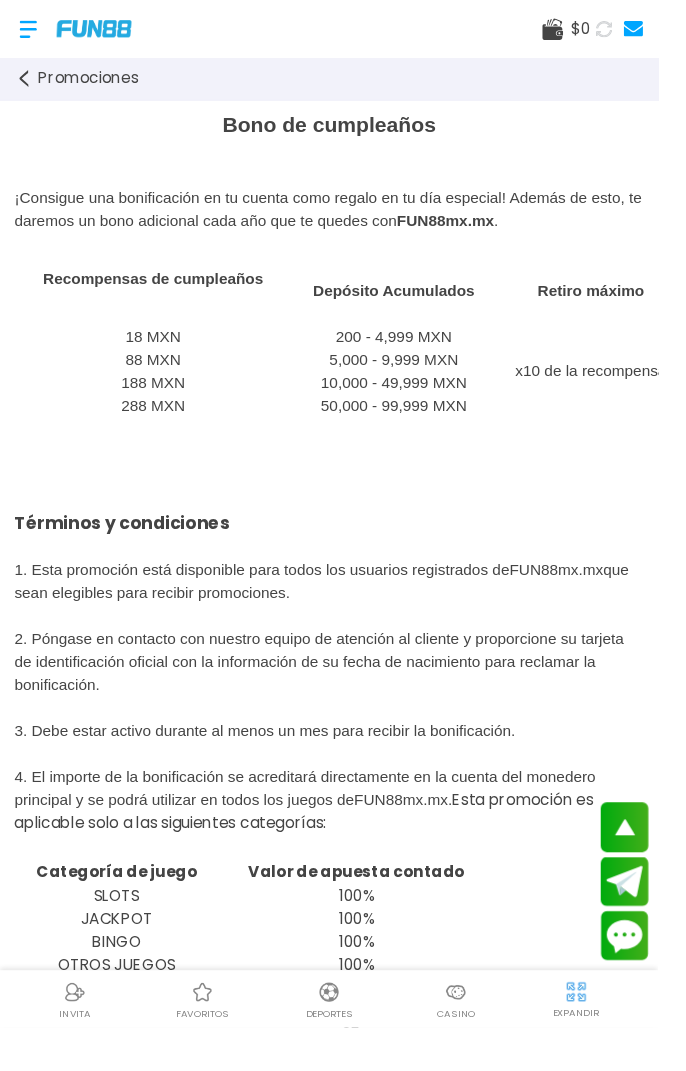 click on "Promociones" at bounding box center [92, 82] 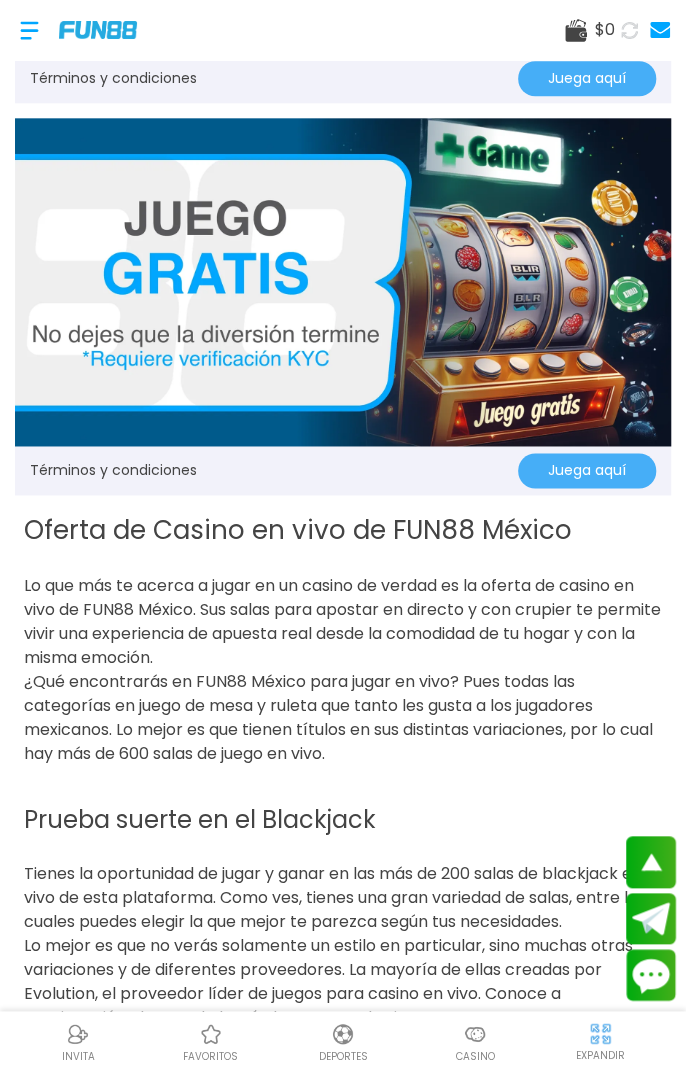 scroll, scrollTop: 3094, scrollLeft: 0, axis: vertical 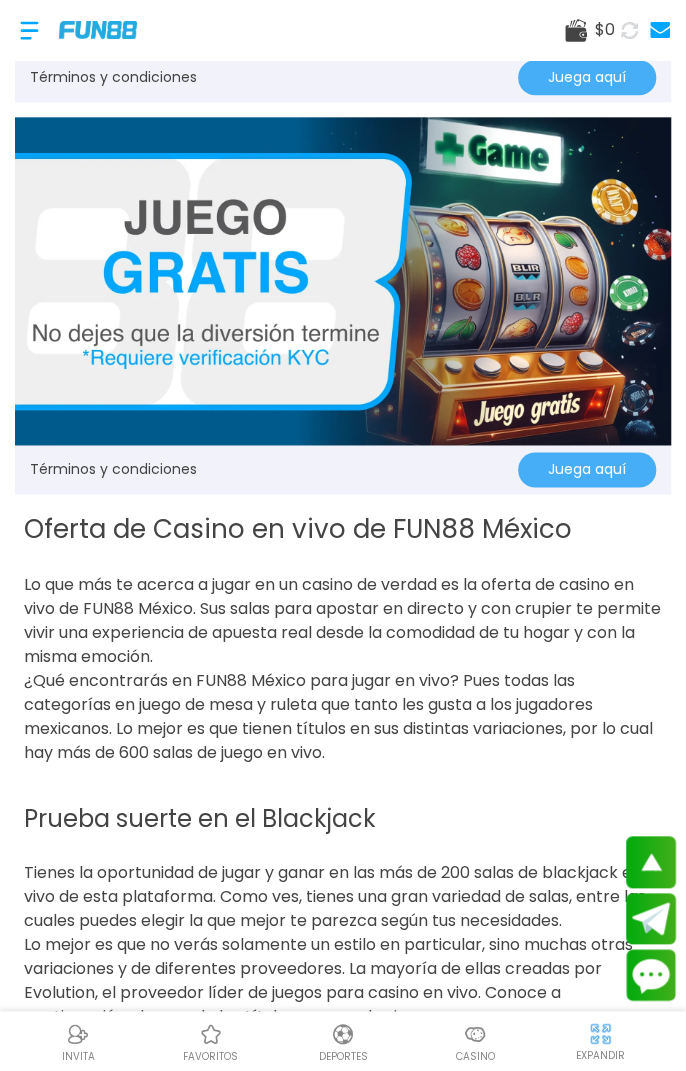 click at bounding box center (343, 281) 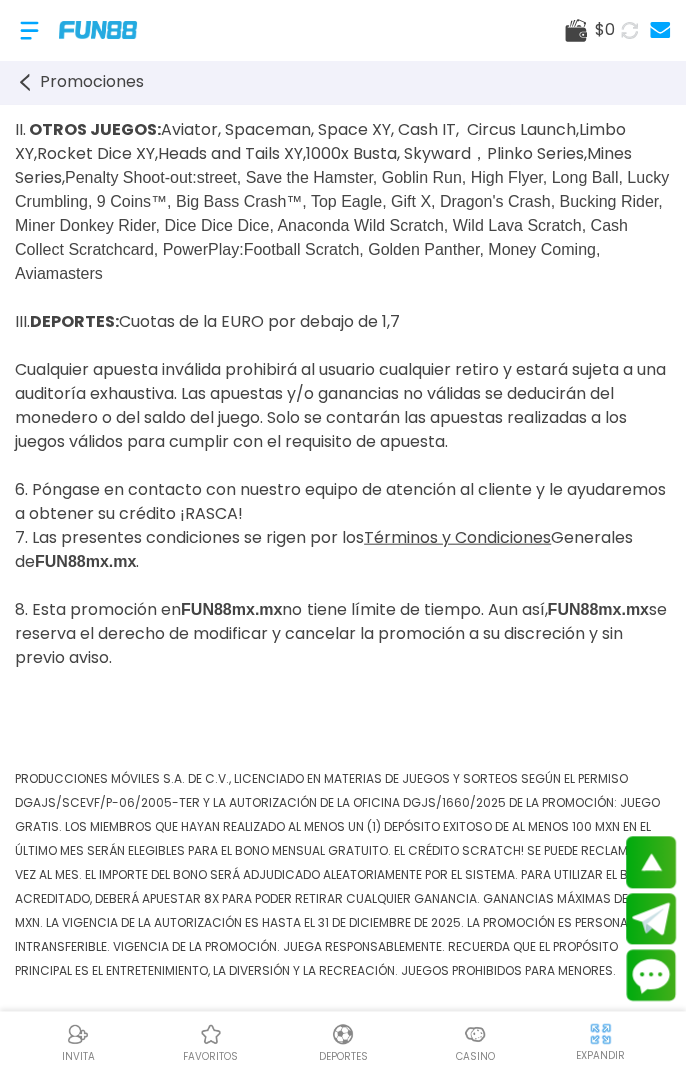 scroll, scrollTop: 1448, scrollLeft: 0, axis: vertical 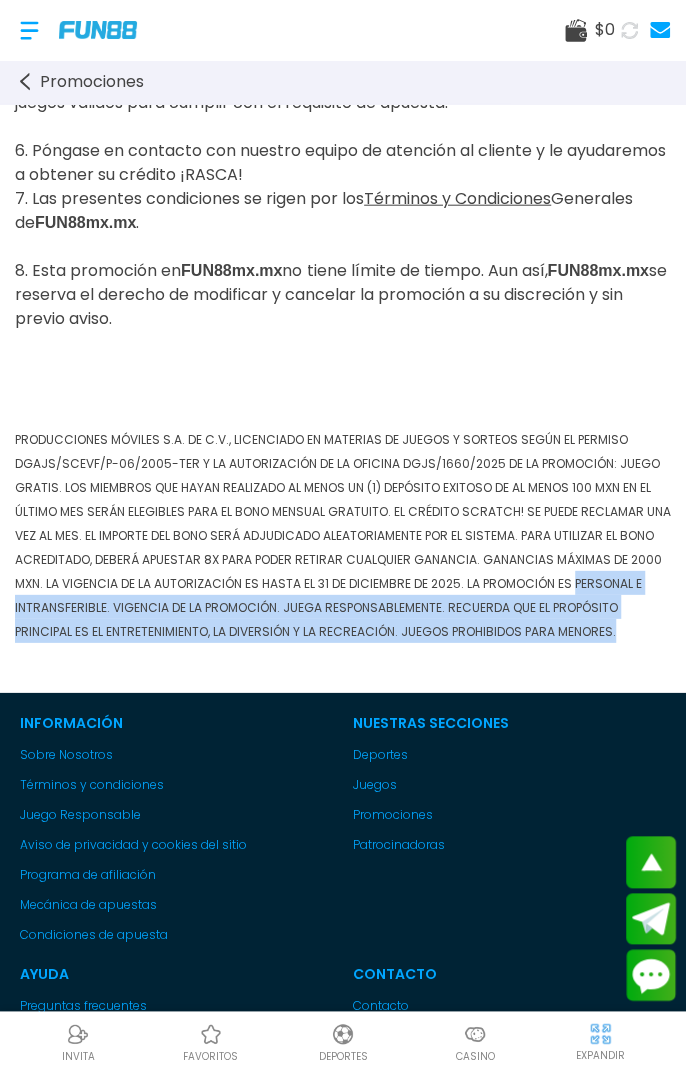 click on "PRODUCCIONES MÓVILES S.A. DE C.V., LICENCIADO EN MATERIAS DE JUEGOS Y SORTEOS SEGÚN EL PERMISO DGAJS/SCEVF/P-06/2005-TER Y LA AUTORIZACIÓN DE LA OFICINA DGJS/1660/2025 DE LA PROMOCIÓN: JUEGO GRATIS. LOS MIEMBROS QUE HAYAN REALIZADO AL MENOS UN (1) DEPÓSITO EXITOSO DE AL MENOS 100 MXN EN EL ÚLTIMO MES SERÁN ELEGIBLES PARA EL BONO MENSUAL GRATUITO. EL CRÉDITO SCRATCH! SE PUEDE RECLAMAR UNA VEZ AL MES. EL IMPORTE DEL BONO SERÁ ADJUDICADO ALEATORIAMENTE POR EL SISTEMA. PARA UTILIZAR EL BONO ACREDITADO, DEBERÁ APUESTAR 8X PARA PODER RETIRAR CUALQUIER GANANCIA. GANANCIAS MÁXIMAS DE 2000 MXN. LA VIGENCIA DE LA AUTORIZACIÓN ES HASTA EL 31 DE DICIEMBRE DE 2025. LA PROMOCIÓN ES PERSONAL E INTRANSFERIBLE. VIGENCIA DE LA PROMOCIÓN. JUEGA RESPONSABLEMENTE. RECUERDA QUE EL PROPÓSITO PRINCIPAL ES EL ENTRETENIMIENTO, LA DIVERSIÓN Y LA RECREACIÓN. JUEGOS PROHIBIDOS PARA MENORES." at bounding box center (343, 499) 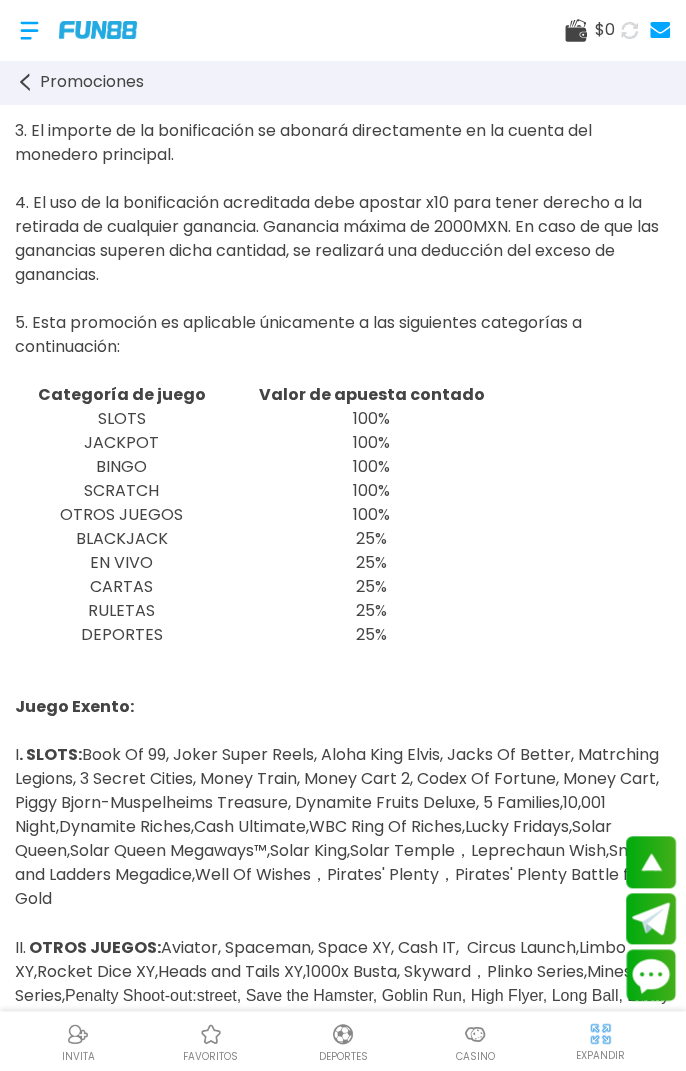 scroll, scrollTop: 0, scrollLeft: 0, axis: both 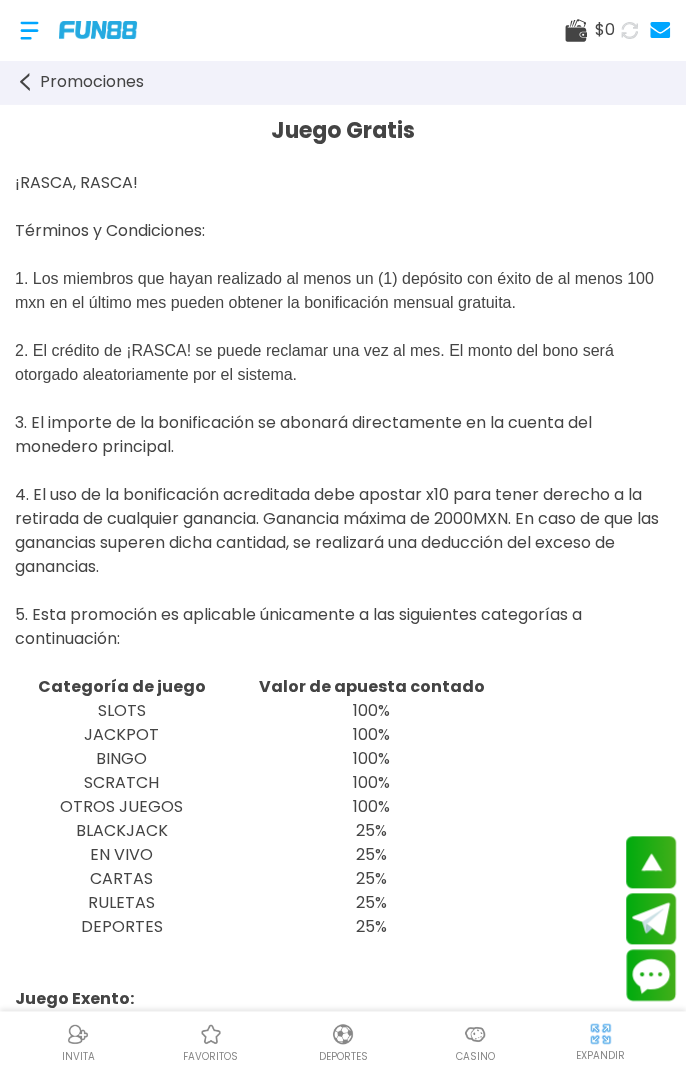 click on "Promociones" at bounding box center (92, 82) 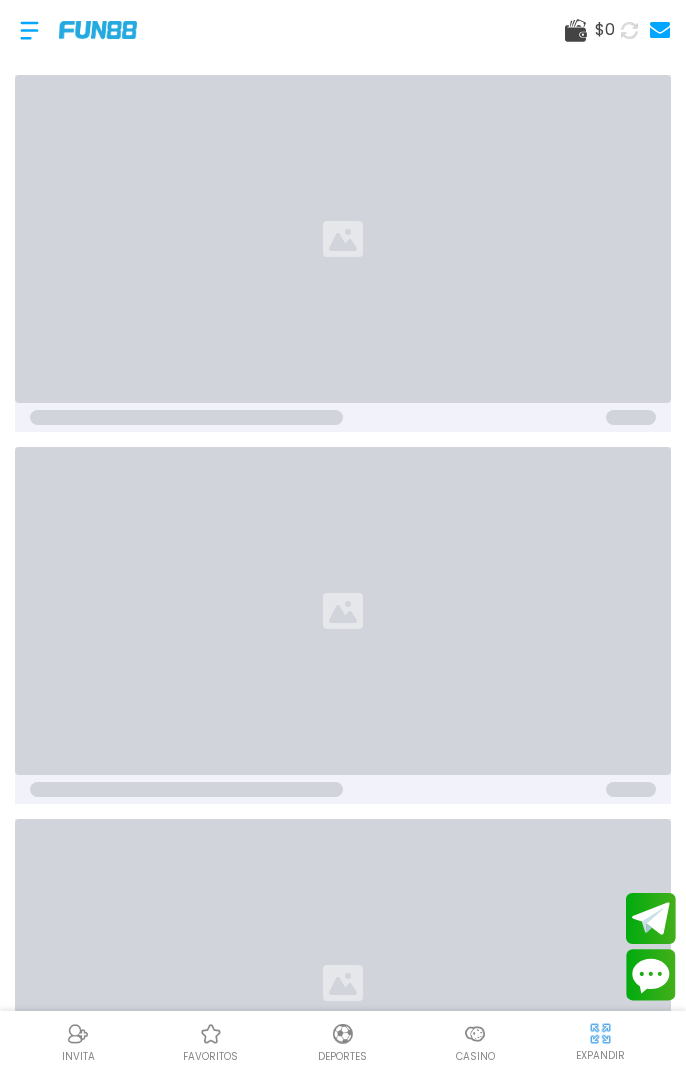 scroll, scrollTop: 0, scrollLeft: 0, axis: both 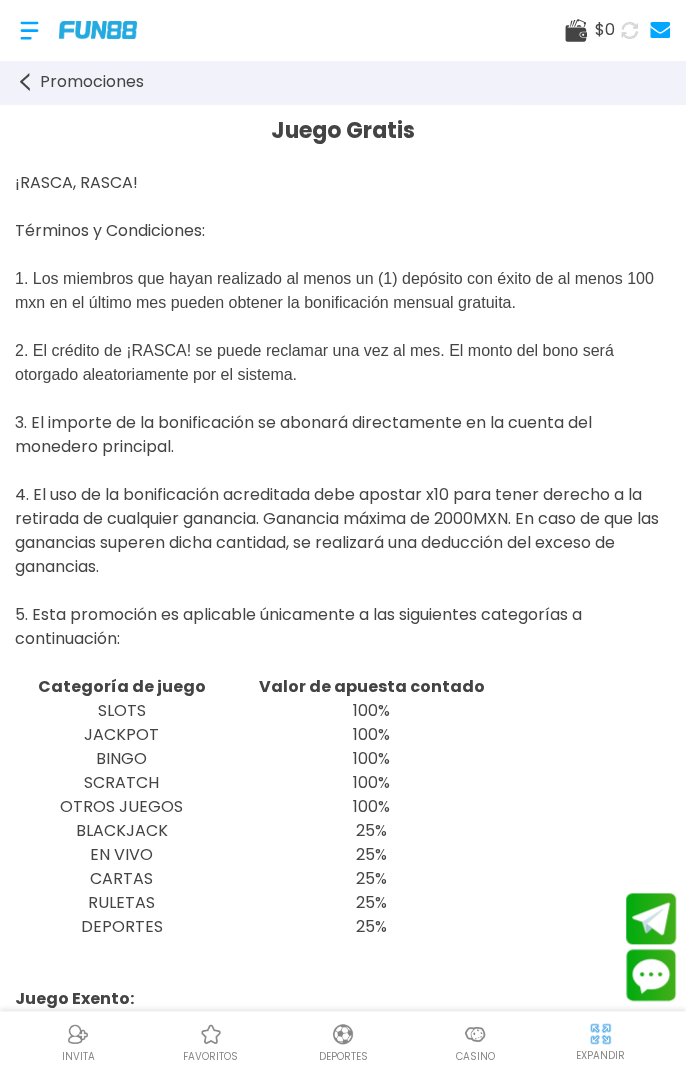 click on "Promociones" at bounding box center [92, 82] 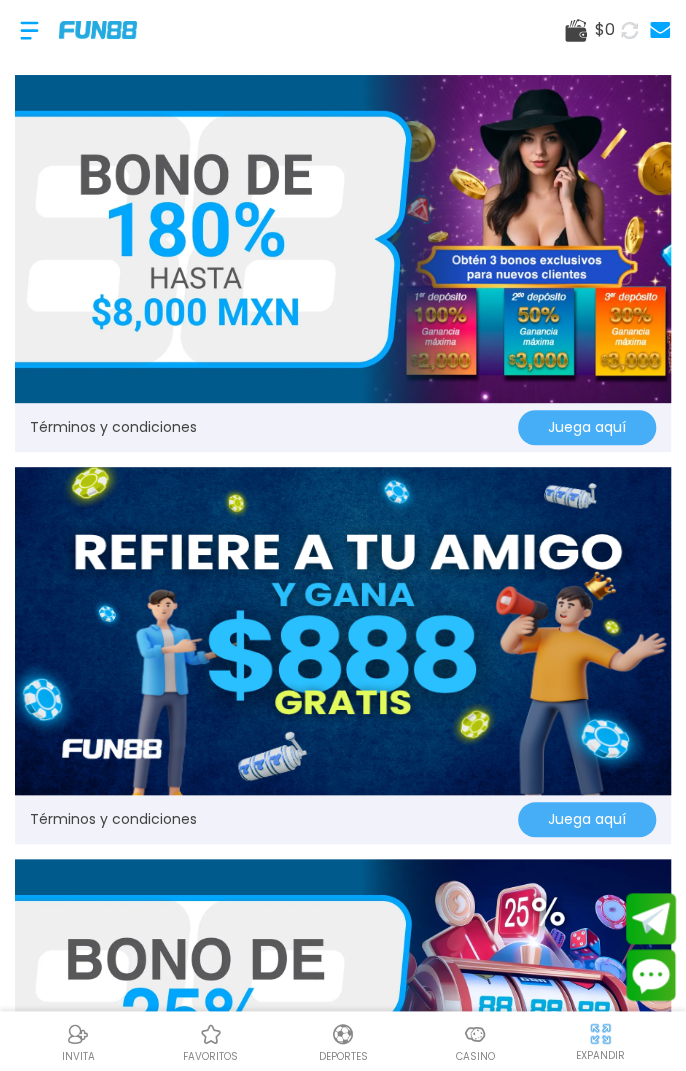 click at bounding box center (29, 30) 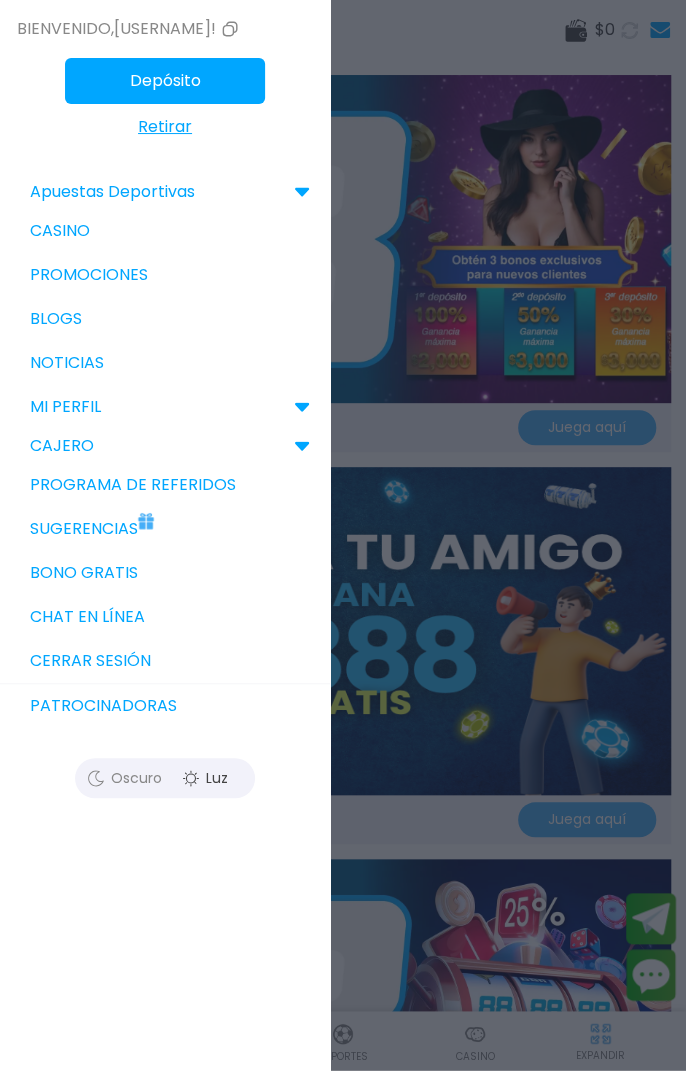 click on "Sugerencias" at bounding box center (165, 529) 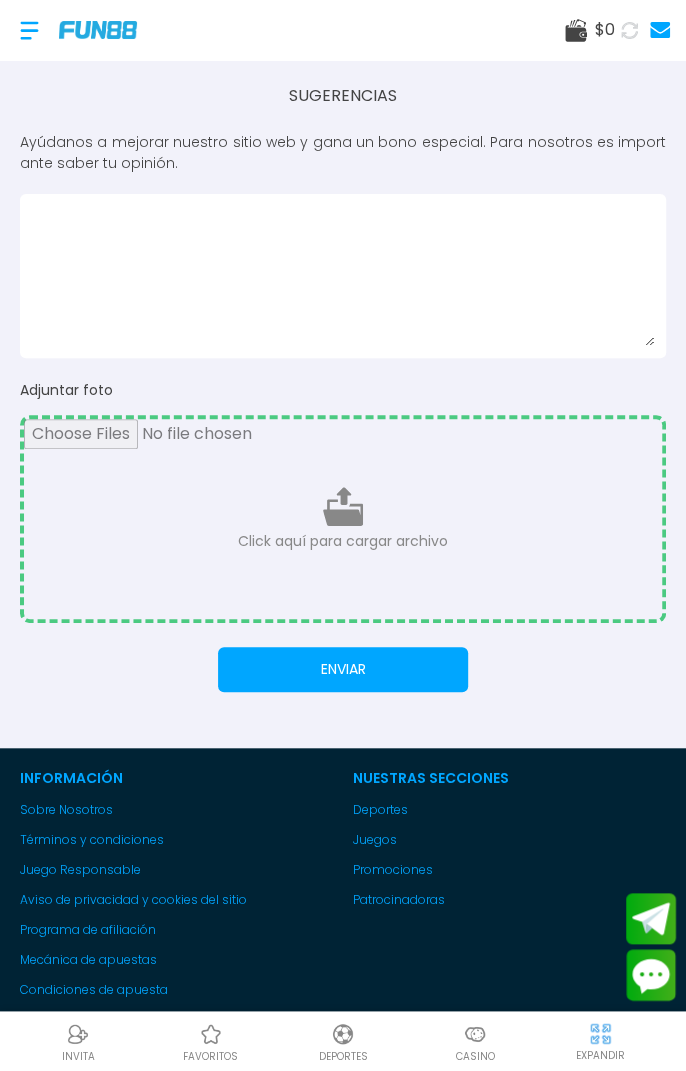 click at bounding box center (29, 30) 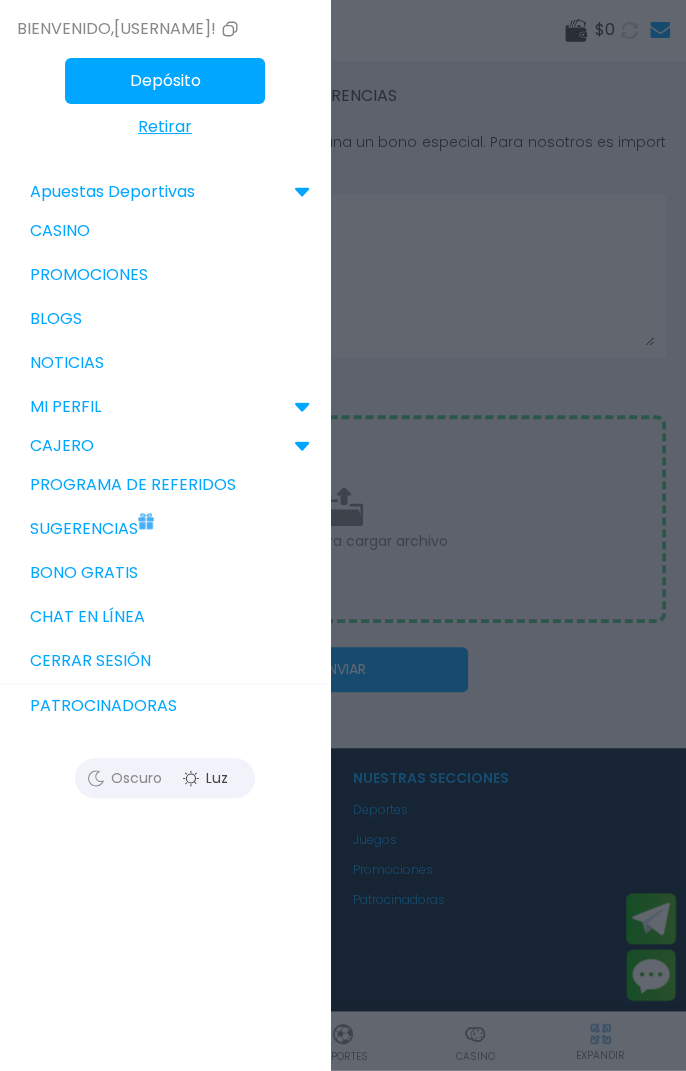 click at bounding box center (146, 516) 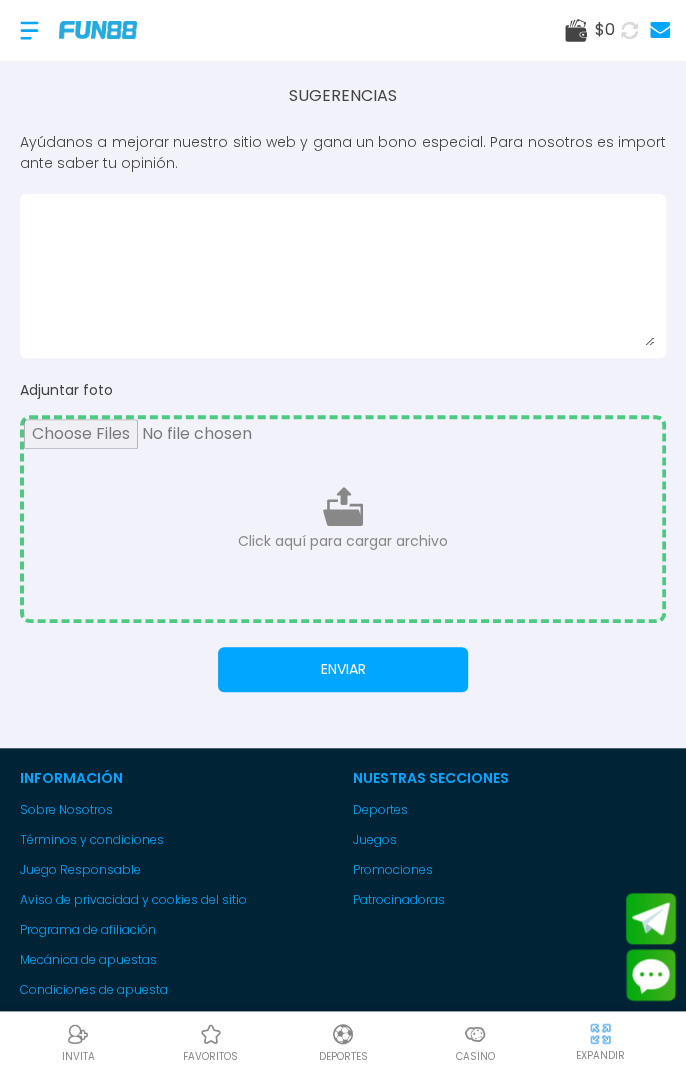 click at bounding box center (343, 519) 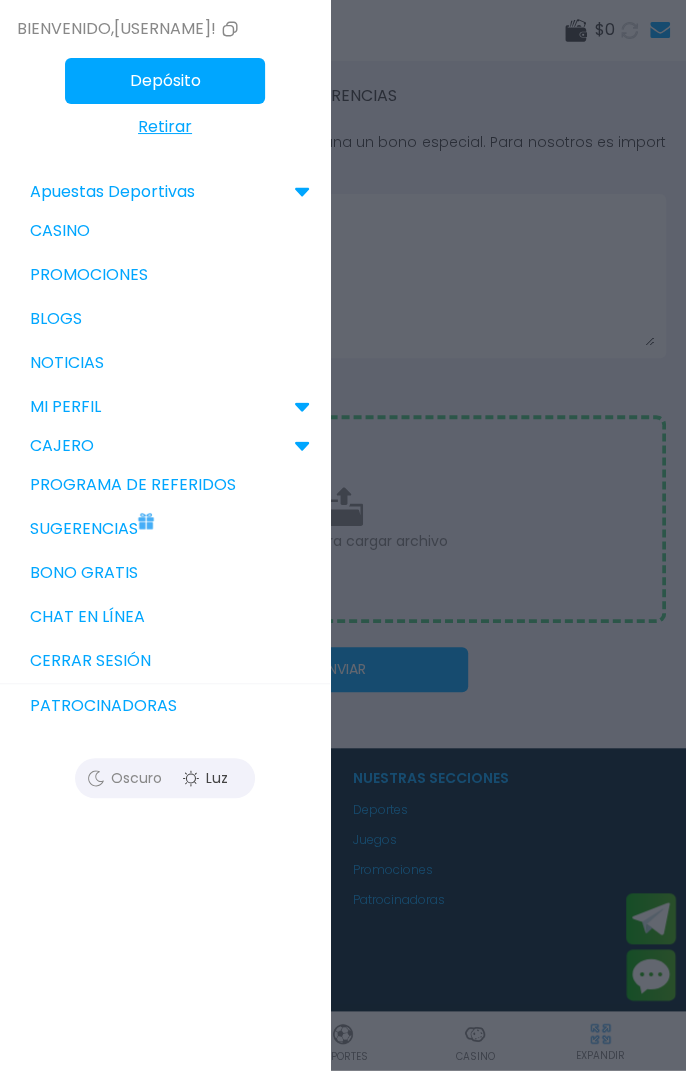 click on "Bono Gratis" at bounding box center [165, 573] 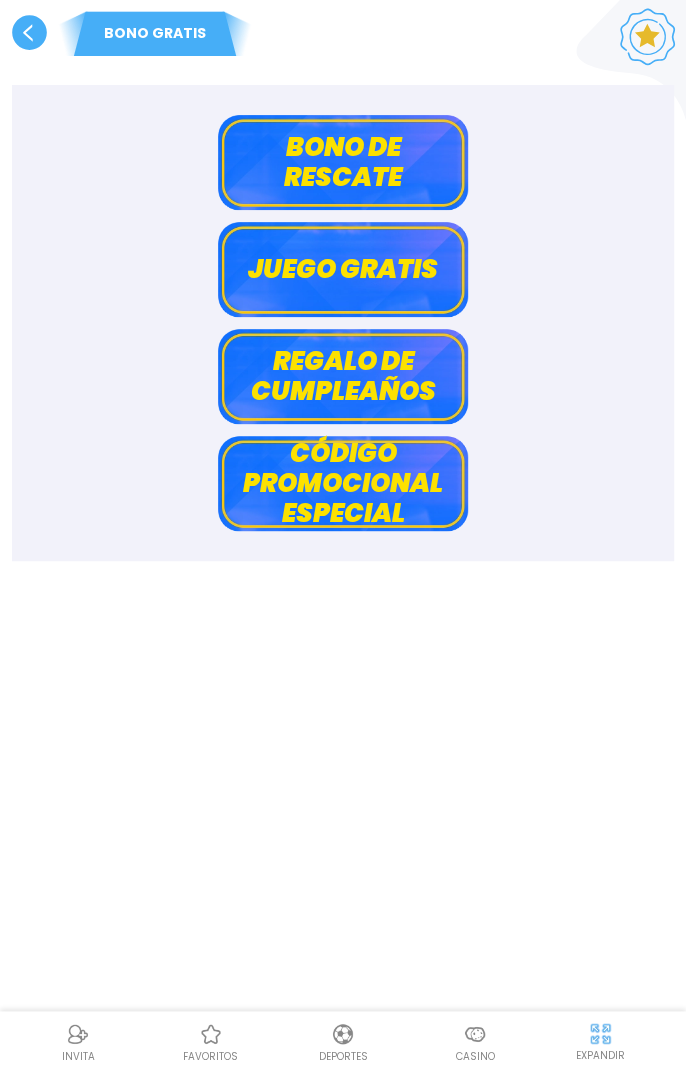 click 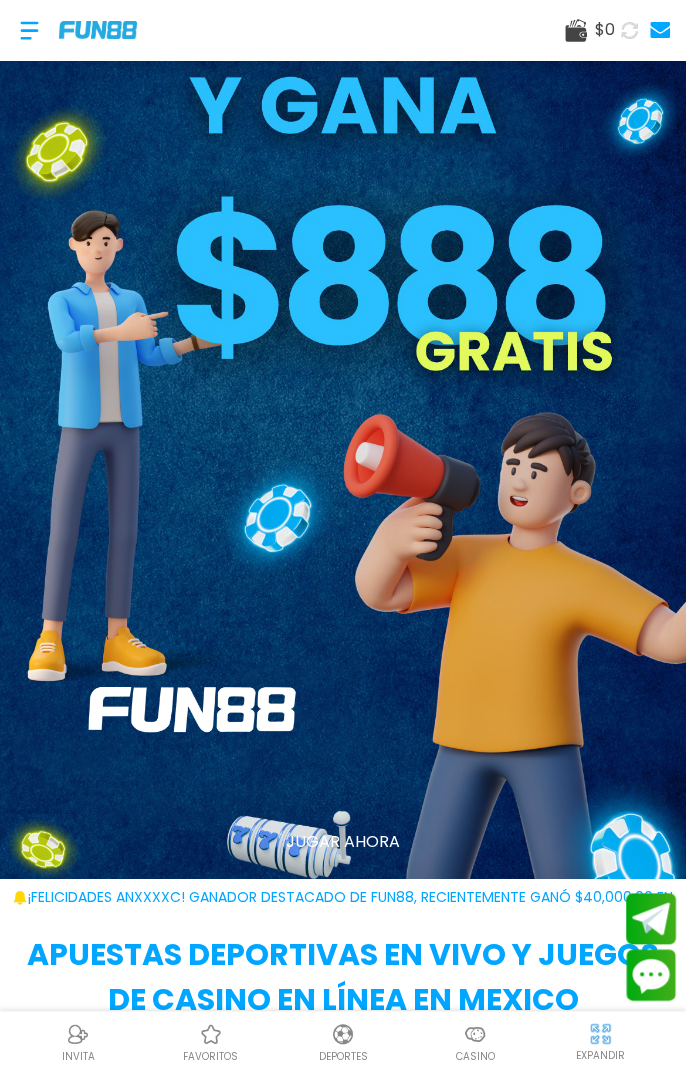 scroll, scrollTop: 0, scrollLeft: 0, axis: both 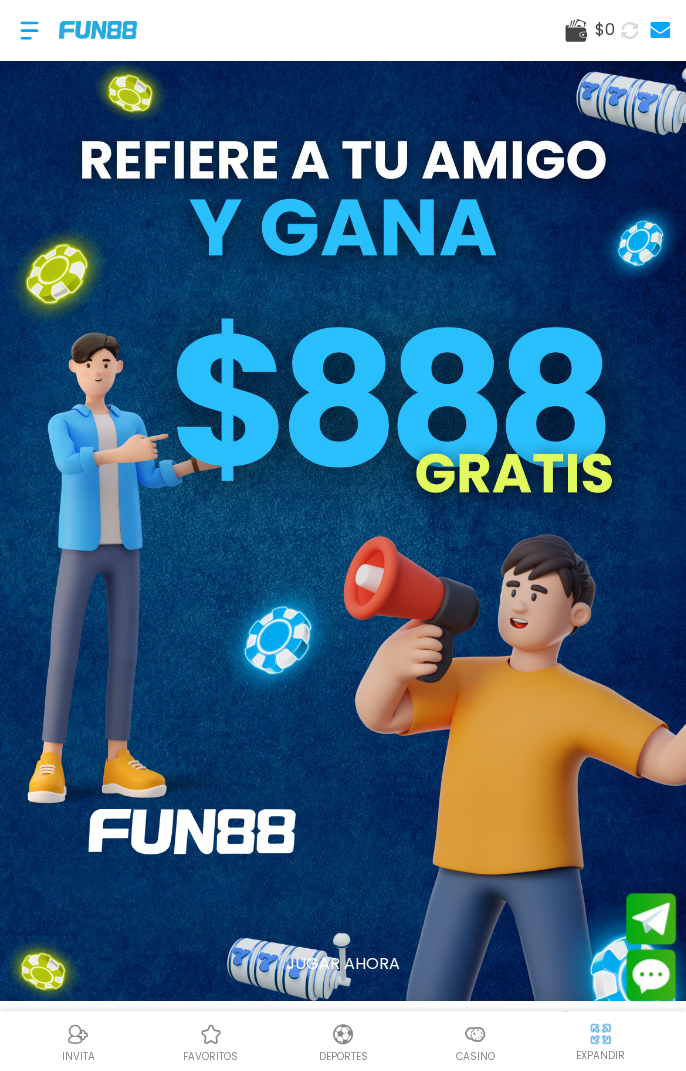 click at bounding box center [29, 30] 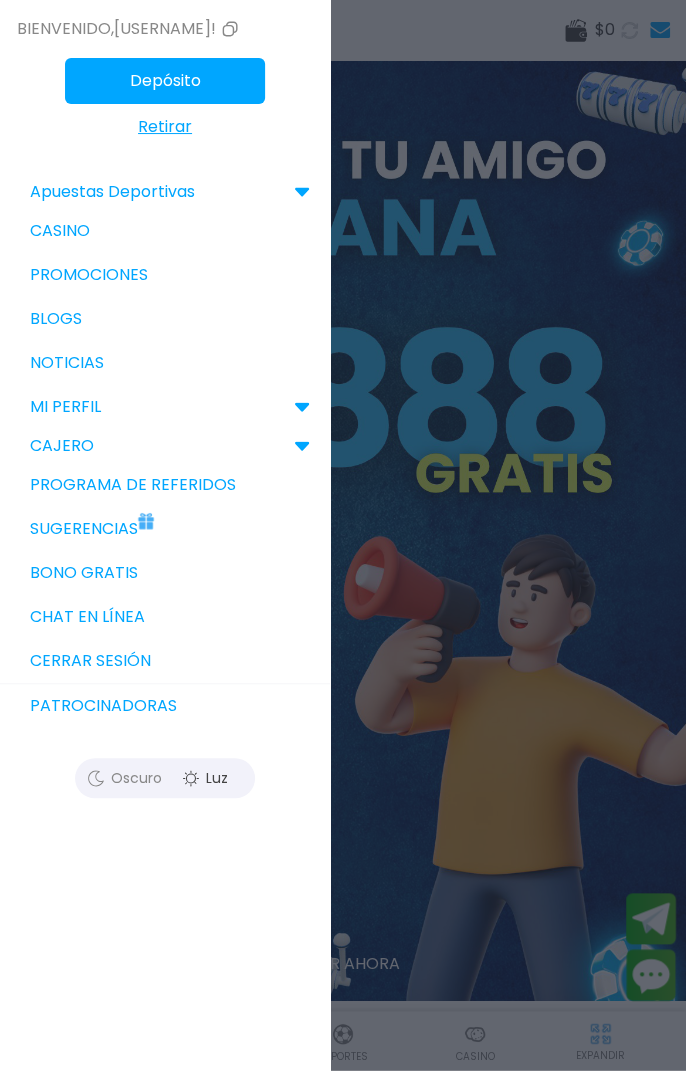 click on "Apuestas Deportivas" at bounding box center [165, 192] 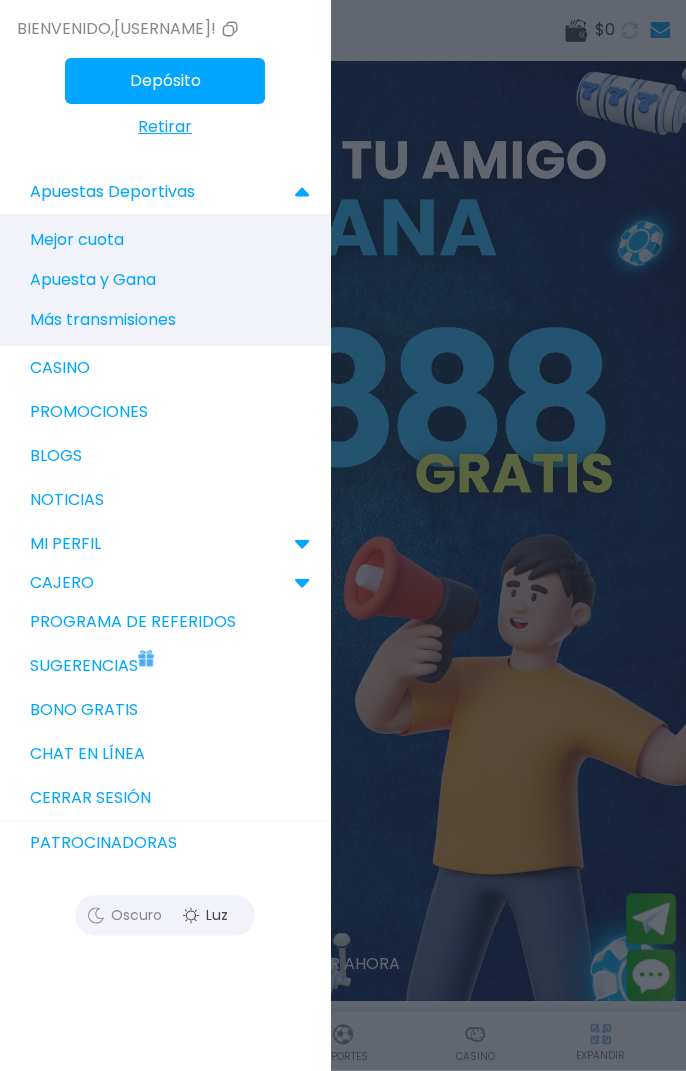click on "Apuestas Deportivas" at bounding box center [112, 192] 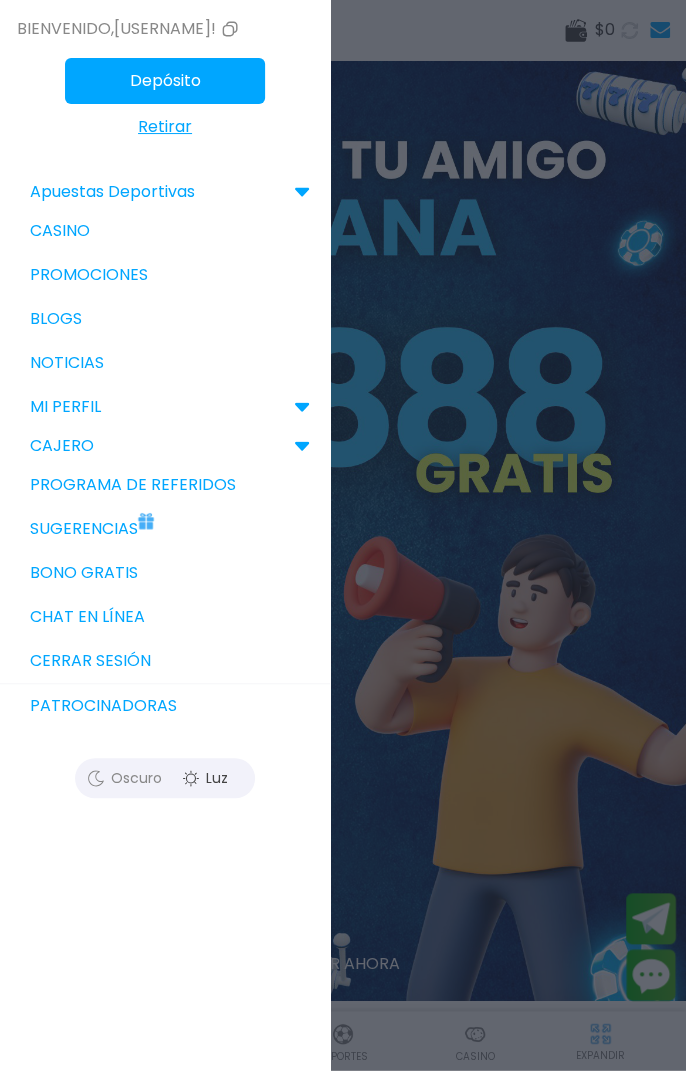 click on "Apuestas Deportivas" at bounding box center (112, 192) 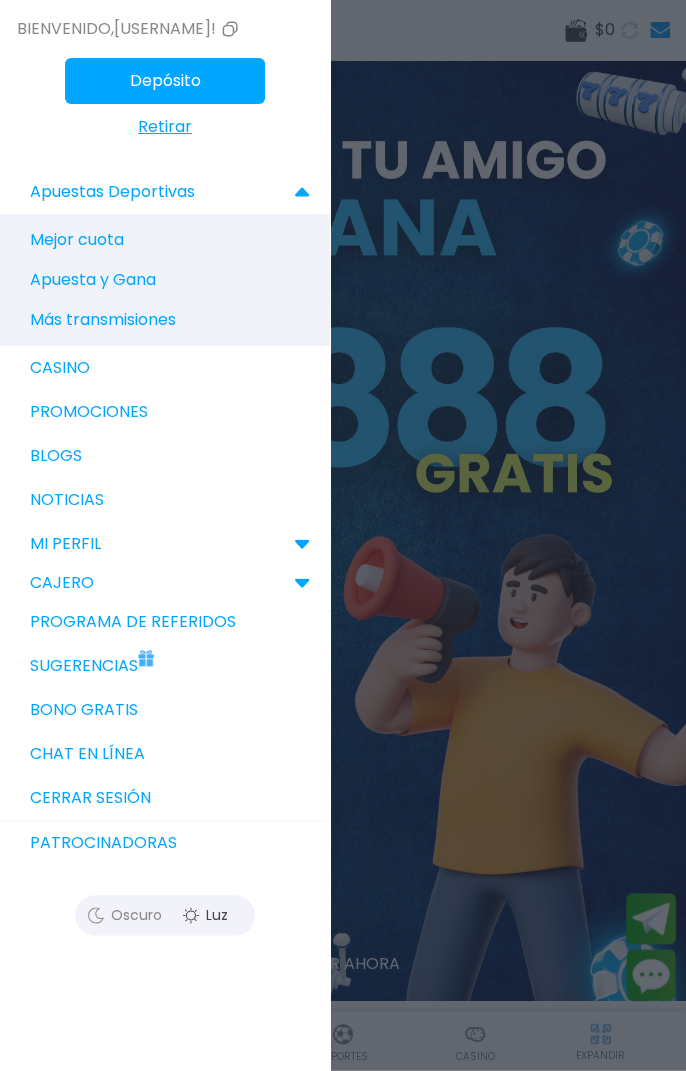 click on "Mejor cuota" at bounding box center (77, 240) 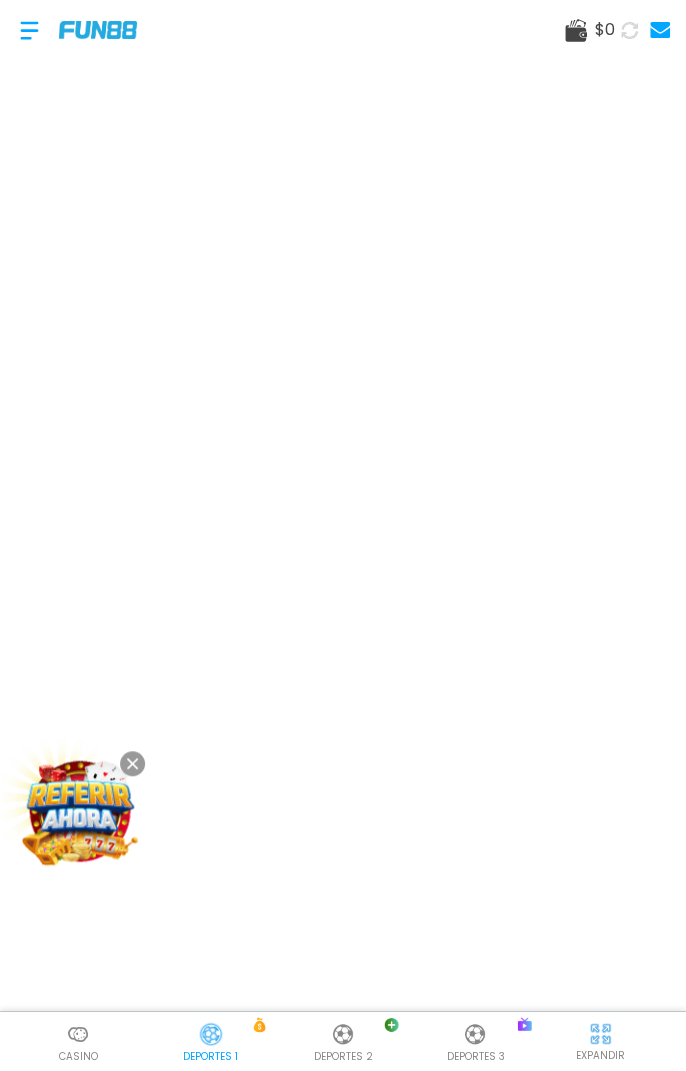 click 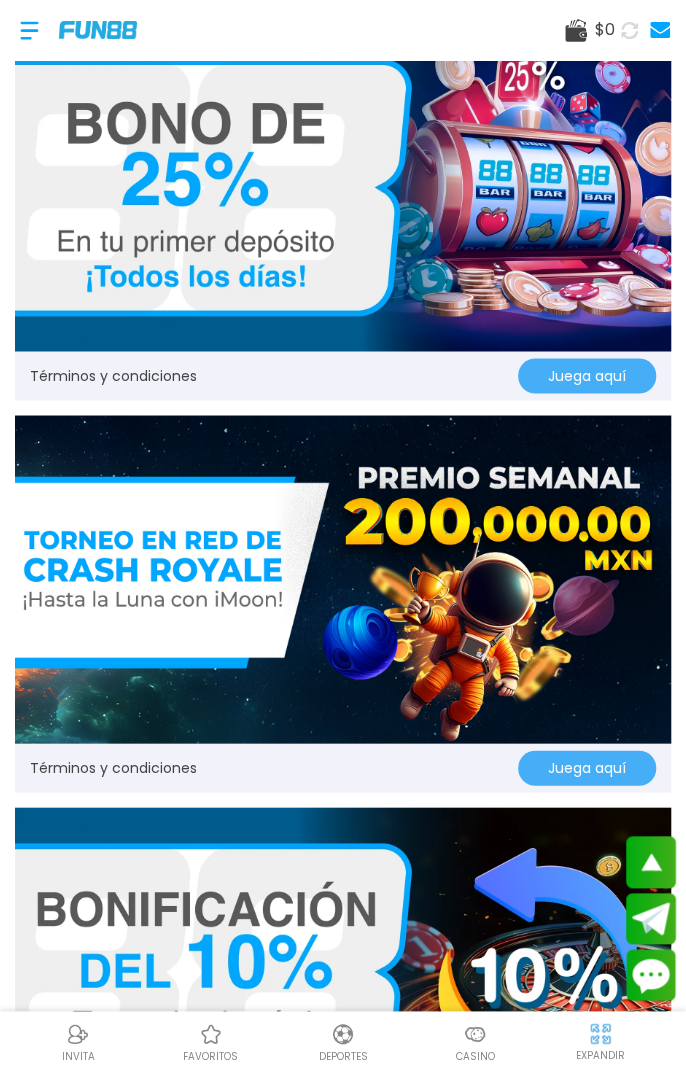 scroll, scrollTop: 0, scrollLeft: 0, axis: both 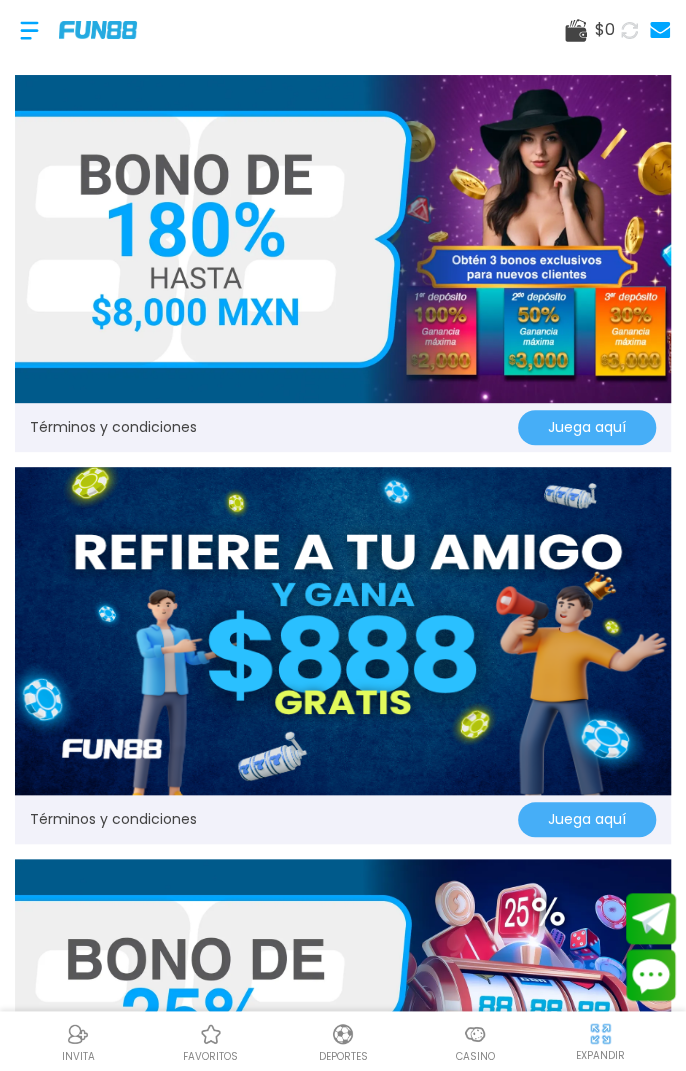 click 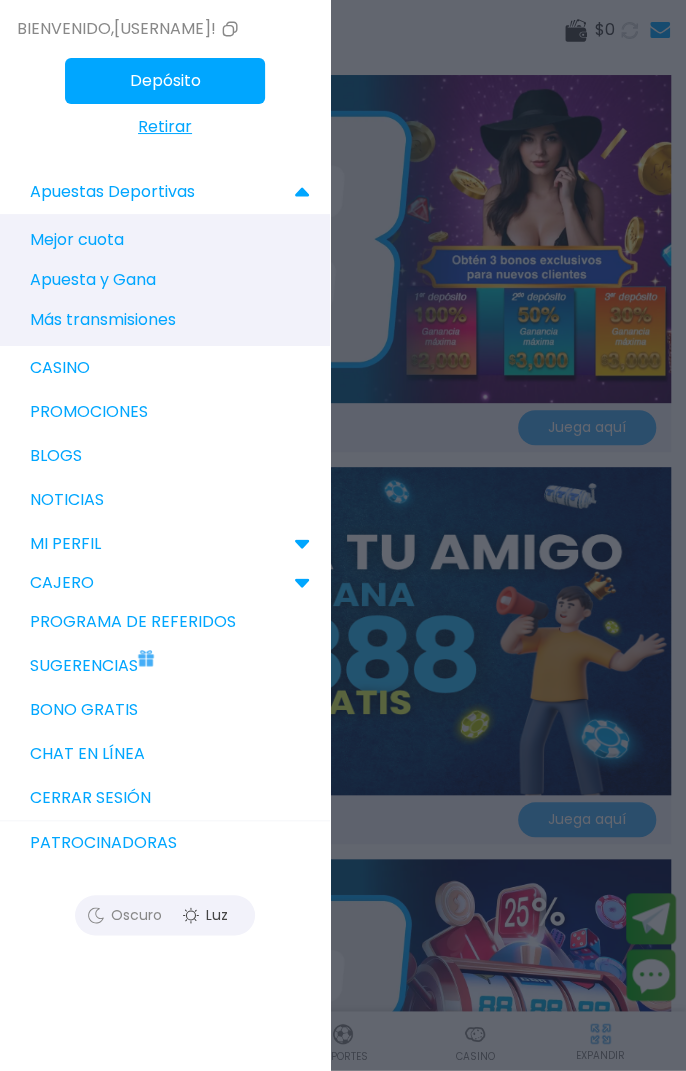 click at bounding box center (146, 653) 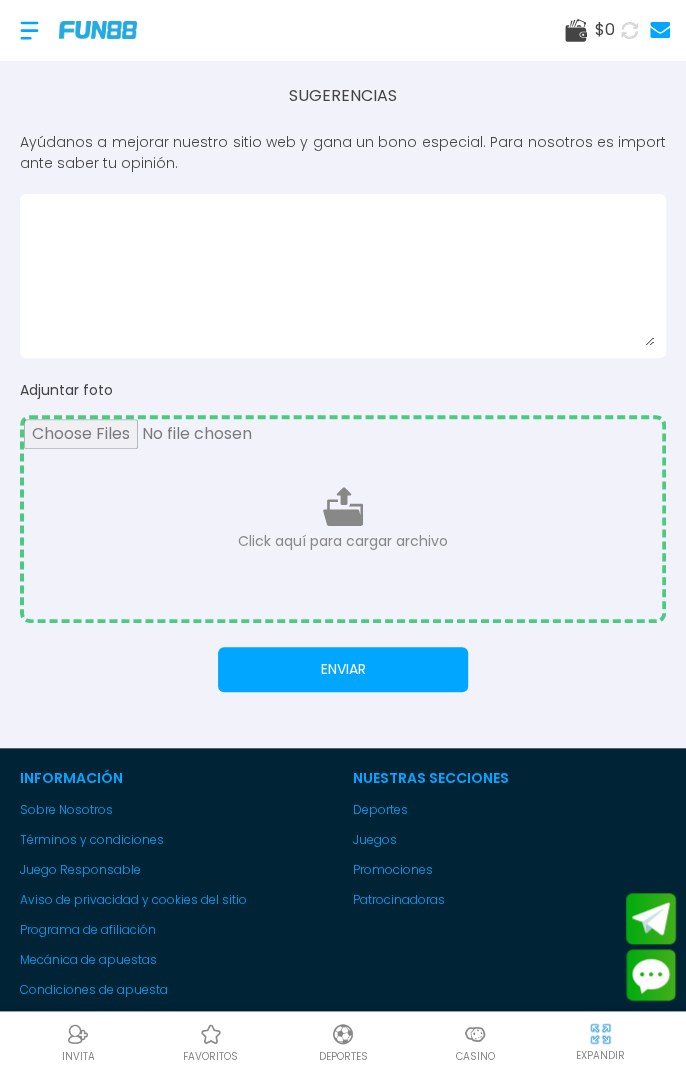 click at bounding box center (29, 30) 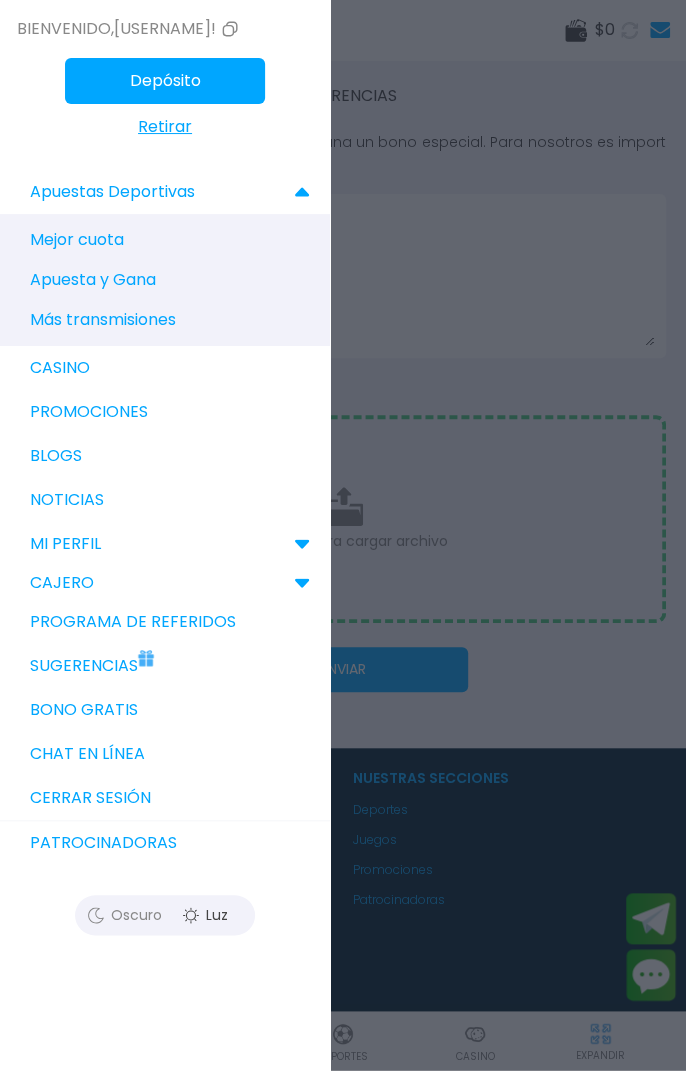click on "Bienvenido , [USERNAME]!" at bounding box center [129, 29] 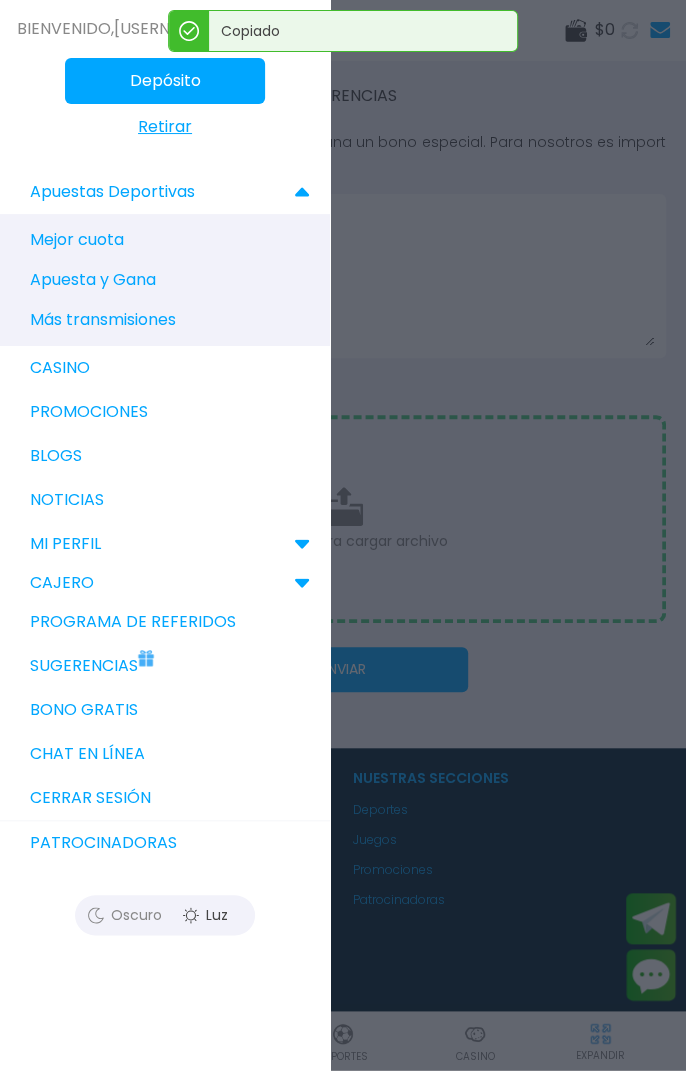 click on "Bienvenido , [USERNAME]!" at bounding box center (129, 29) 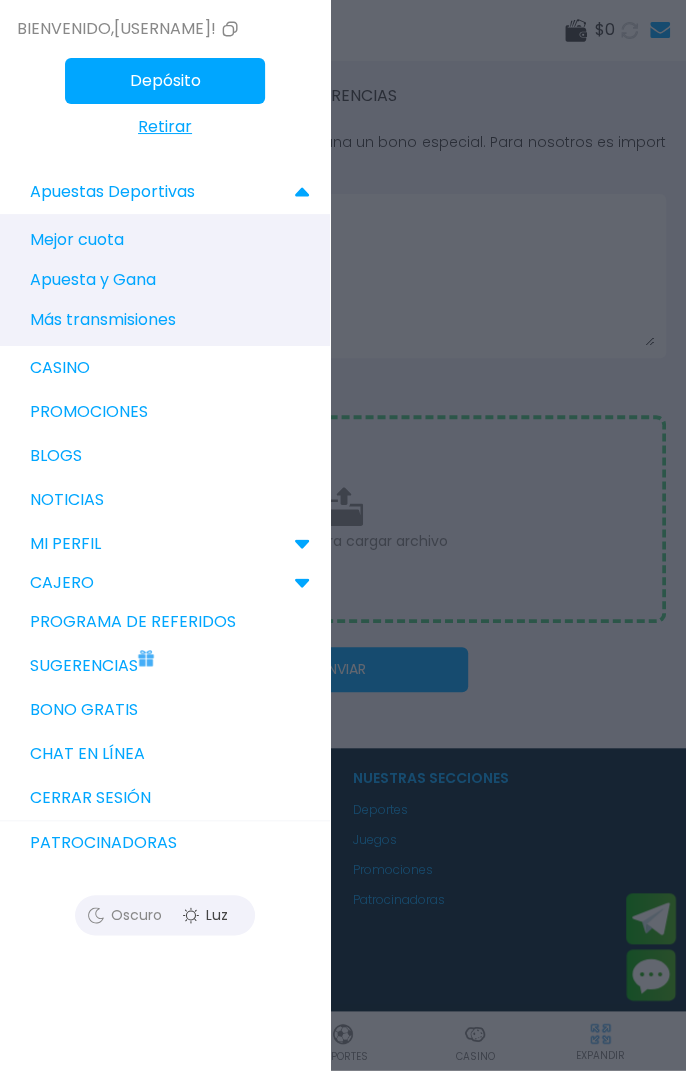 click at bounding box center [343, 535] 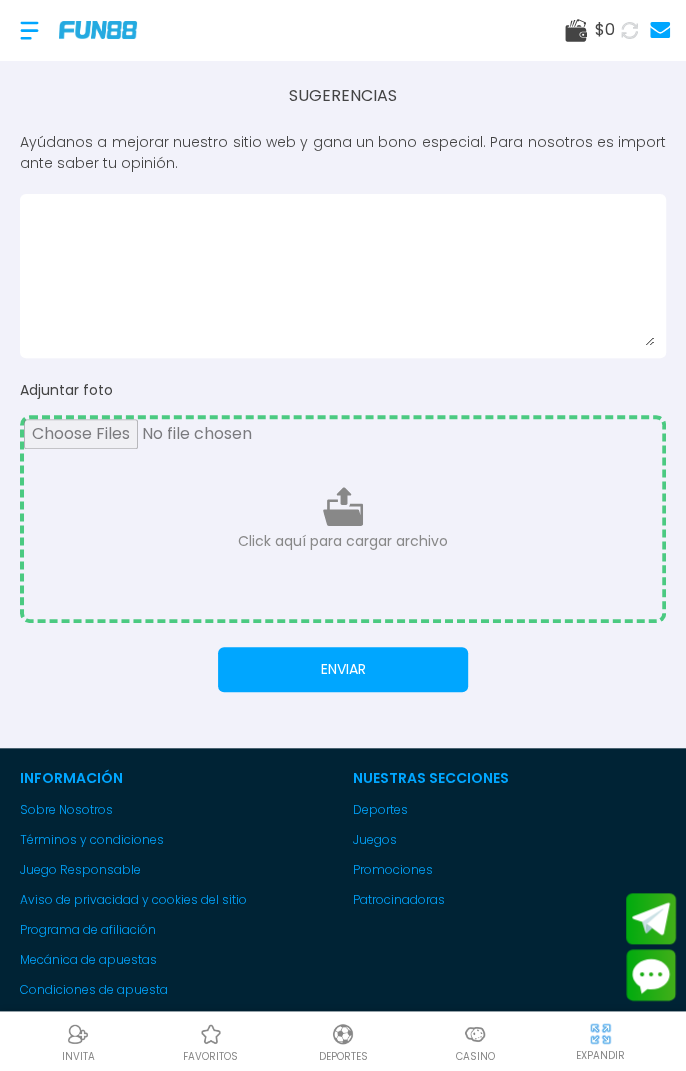 click 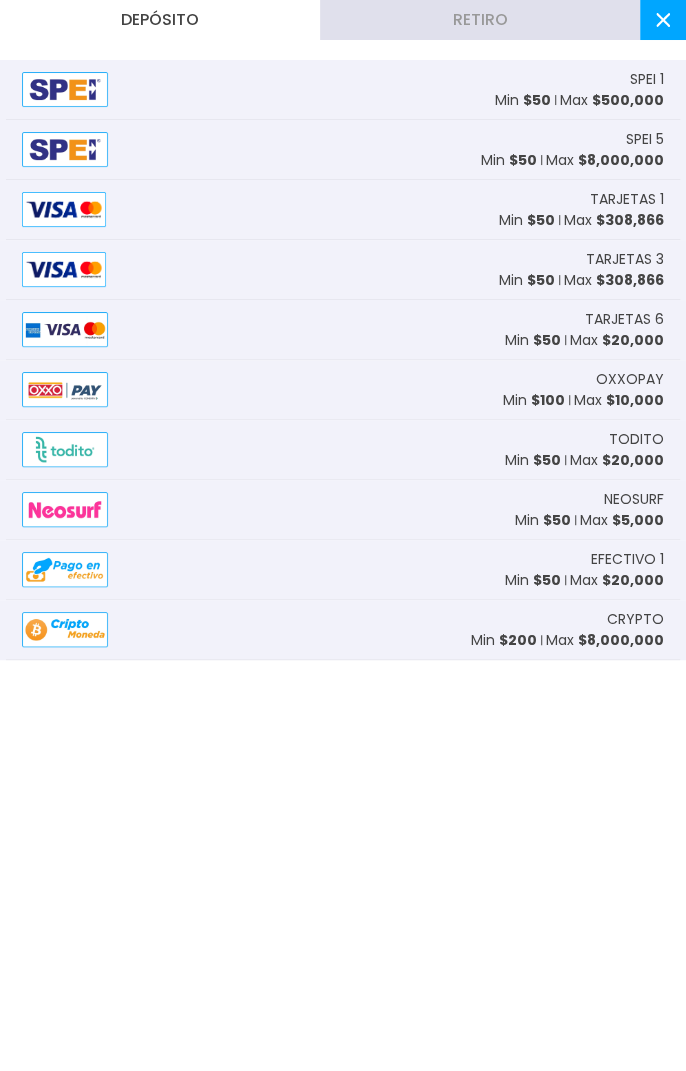 click at bounding box center (663, 20) 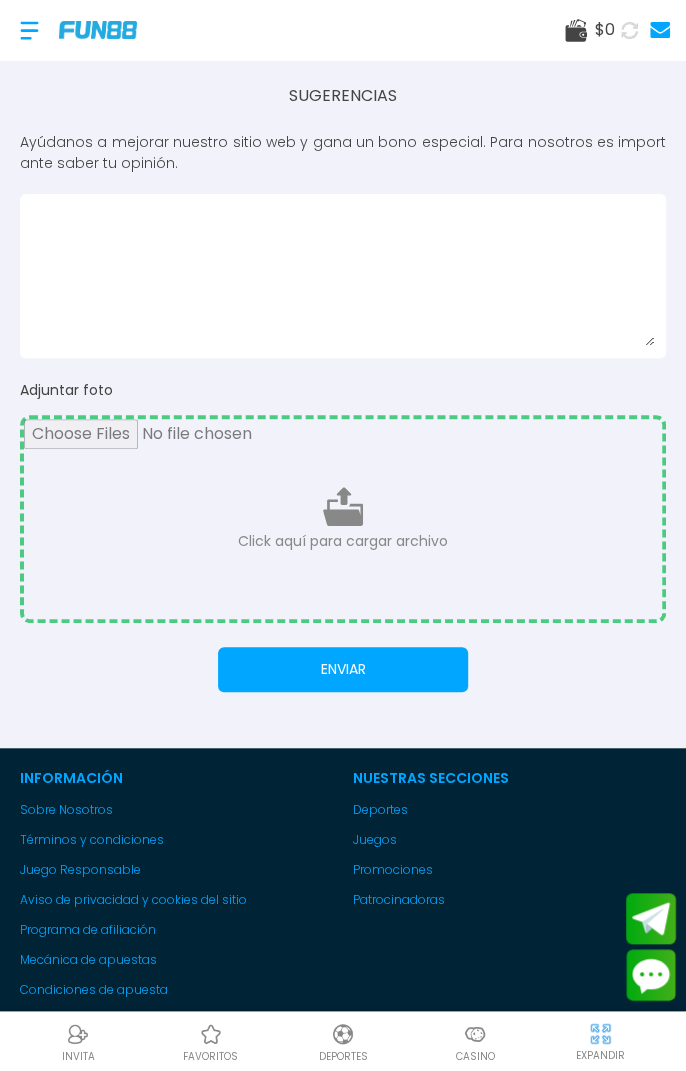 click on "$ 0" at bounding box center [605, 30] 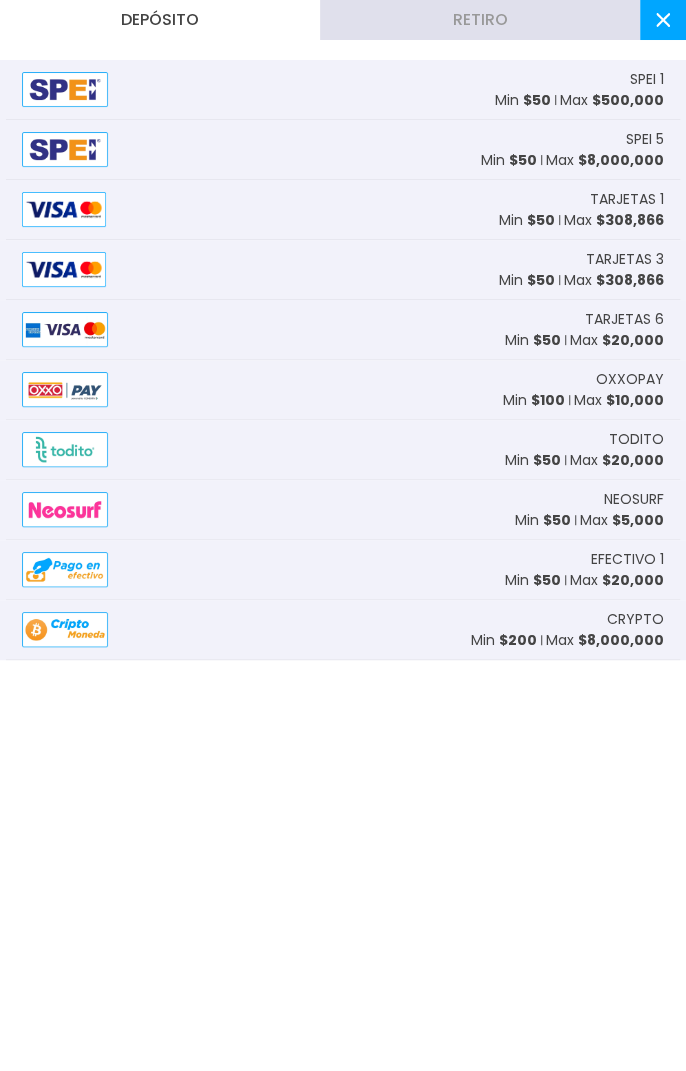 click 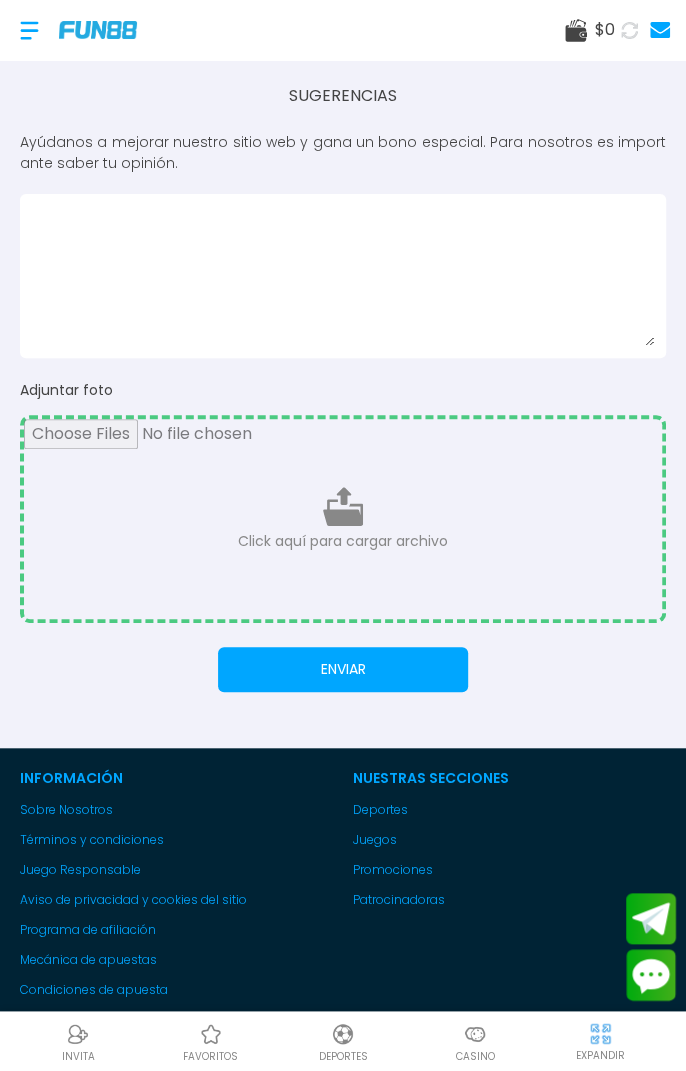 click 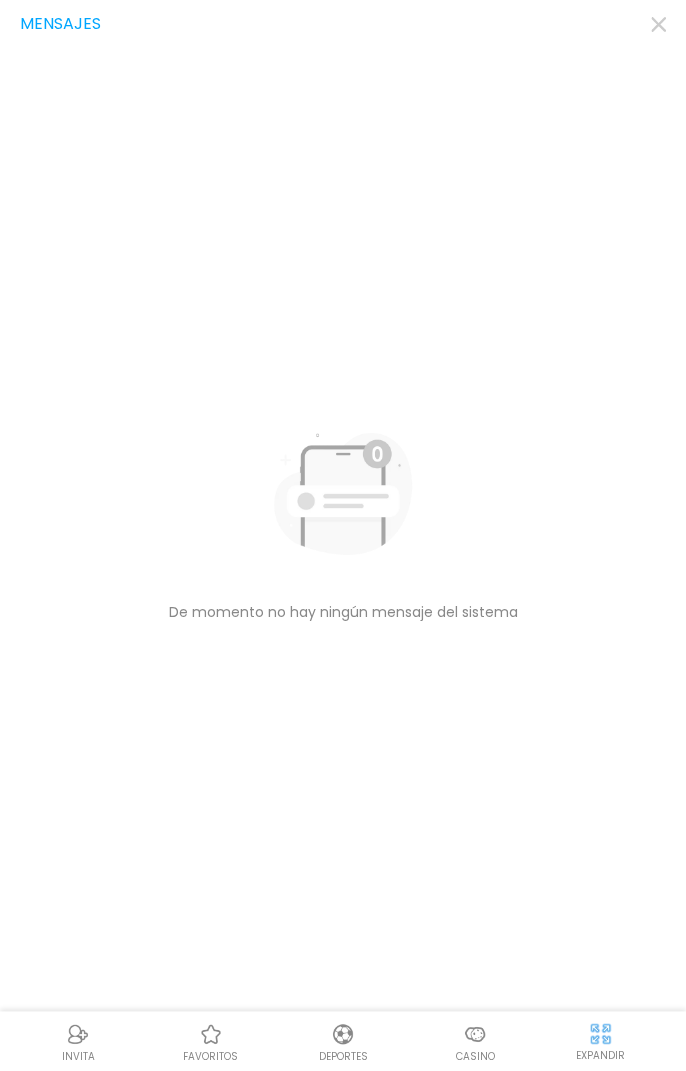 click 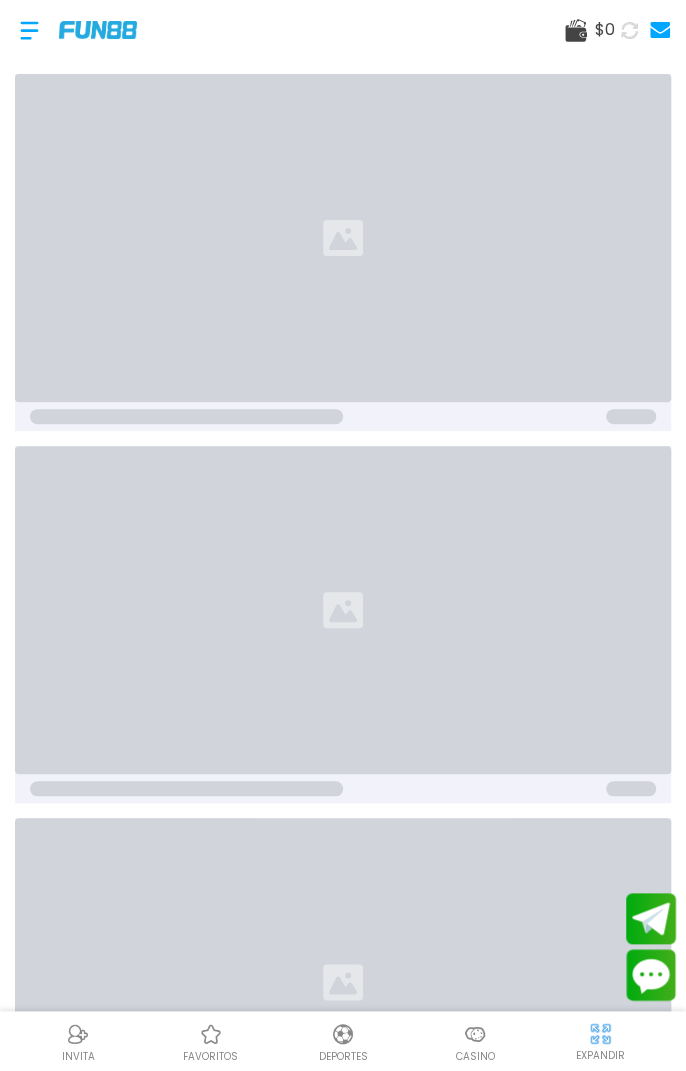 scroll, scrollTop: 0, scrollLeft: 0, axis: both 